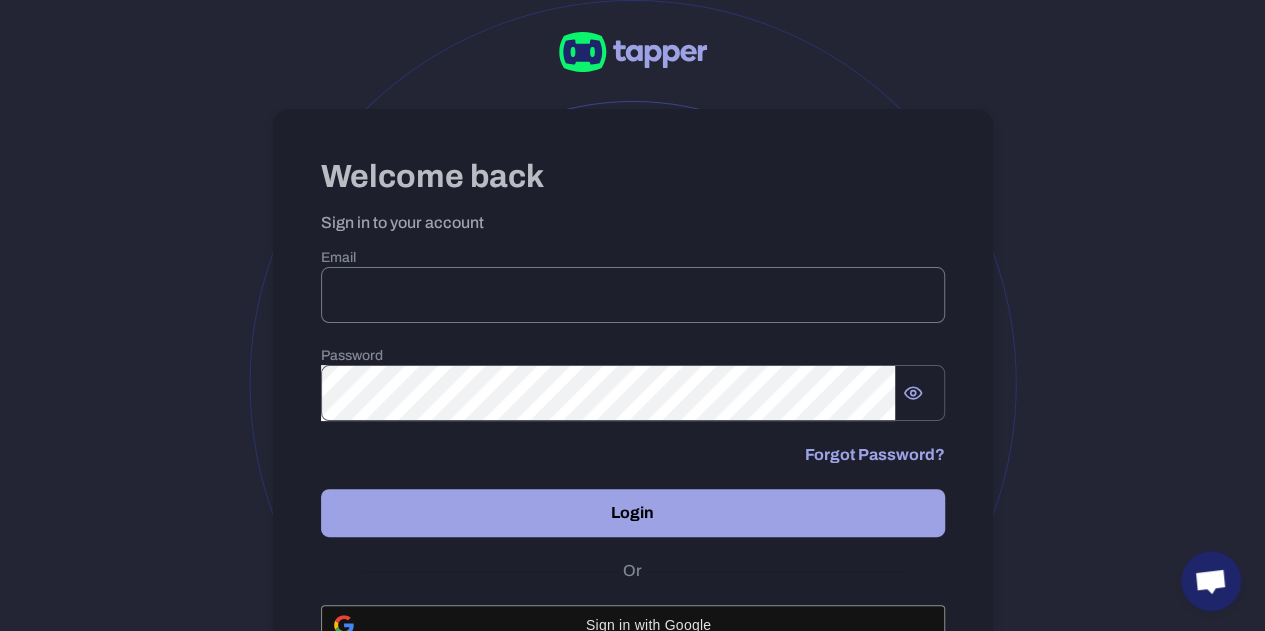 scroll, scrollTop: 65, scrollLeft: 0, axis: vertical 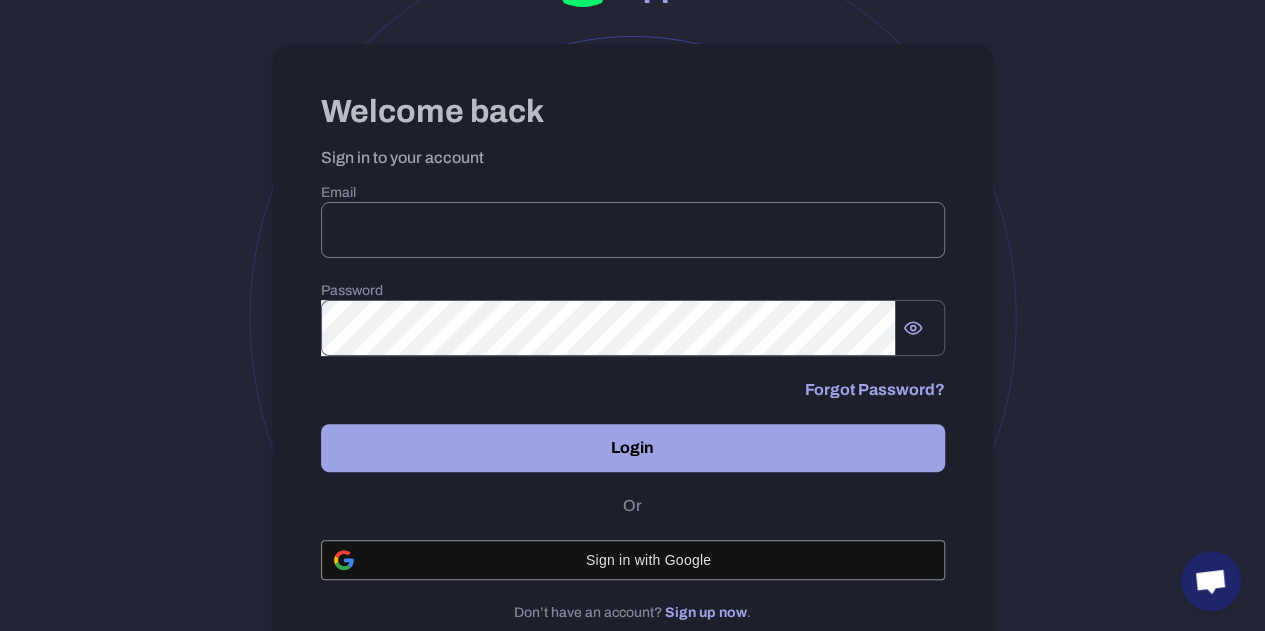 click at bounding box center [633, 230] 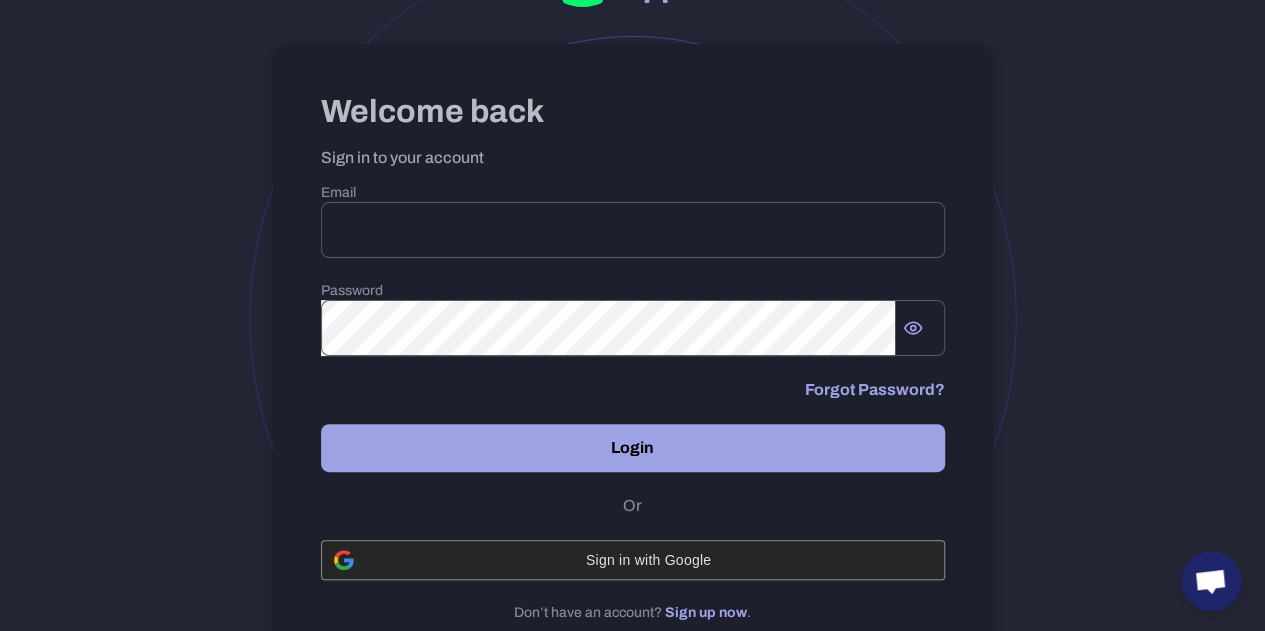 click on "Sign in with Google" at bounding box center [649, 560] 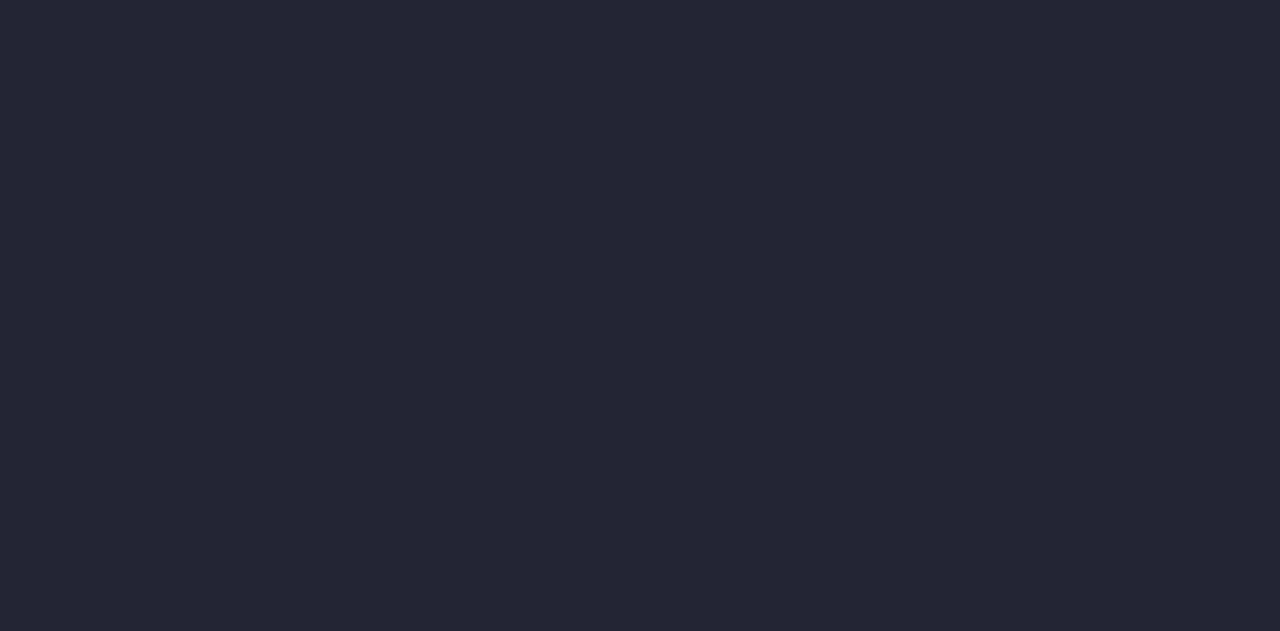 scroll, scrollTop: 0, scrollLeft: 0, axis: both 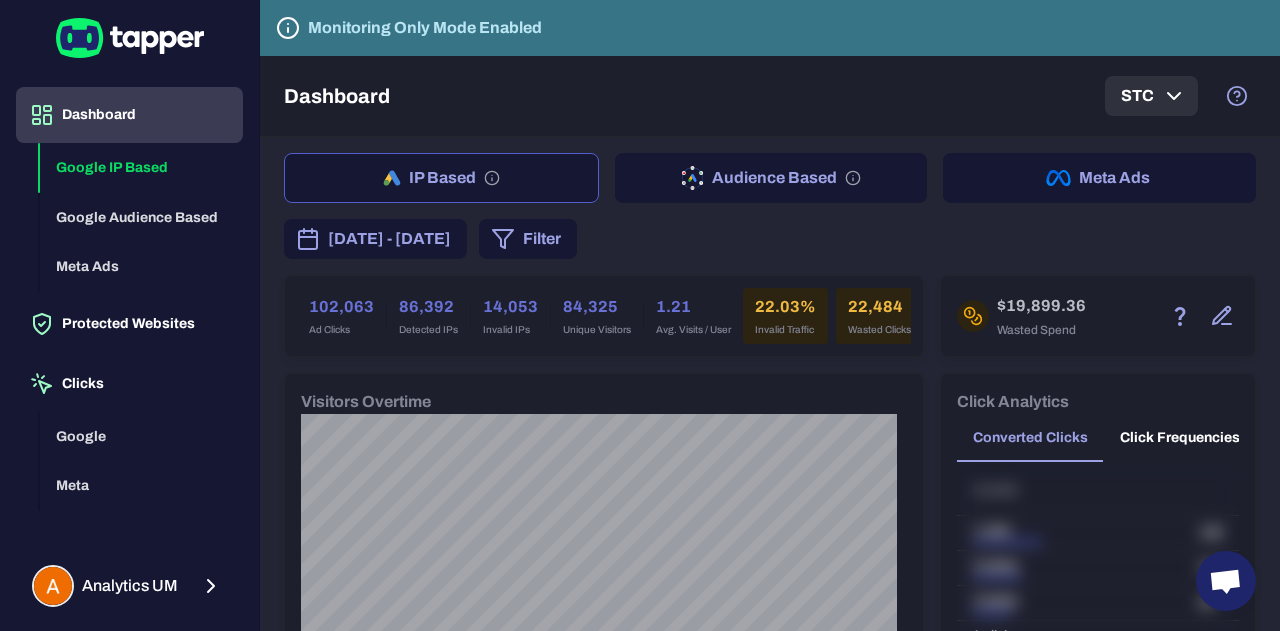 click on "STC" at bounding box center [1151, 96] 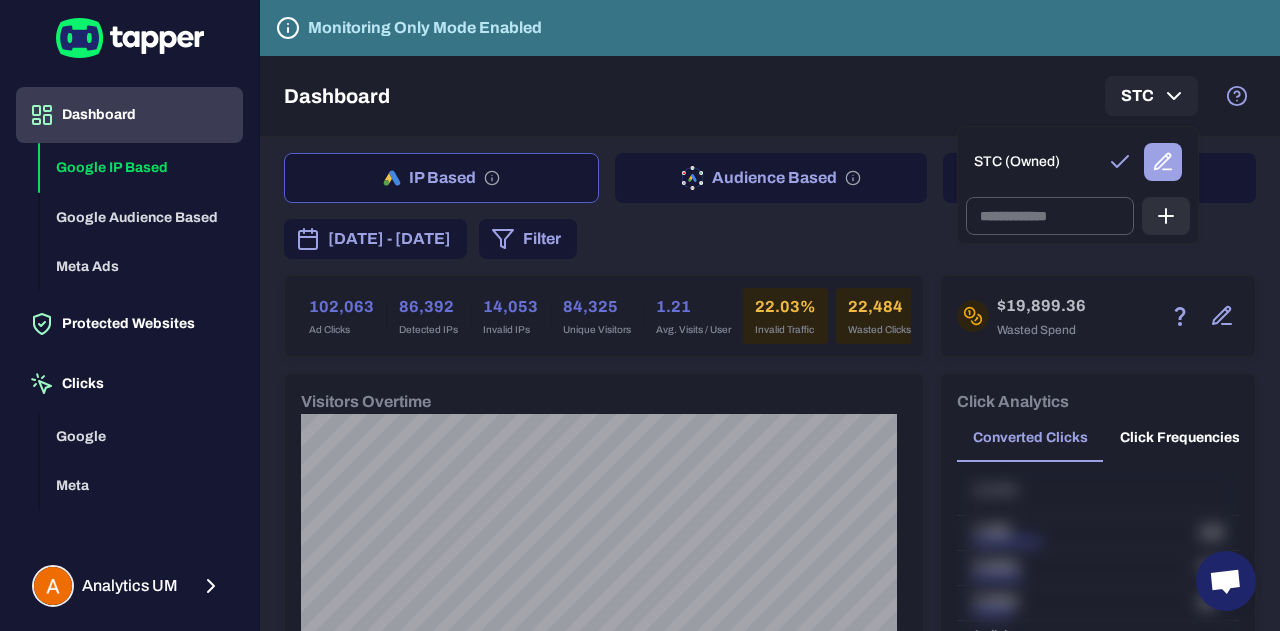 click at bounding box center [640, 315] 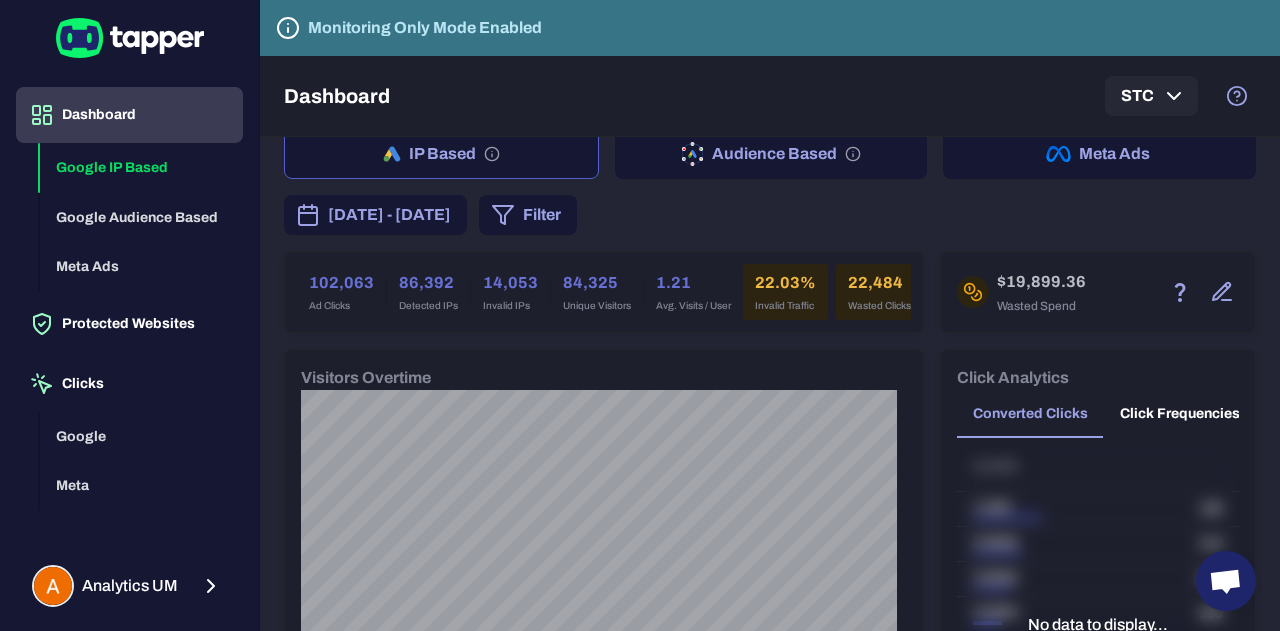 scroll, scrollTop: 12, scrollLeft: 0, axis: vertical 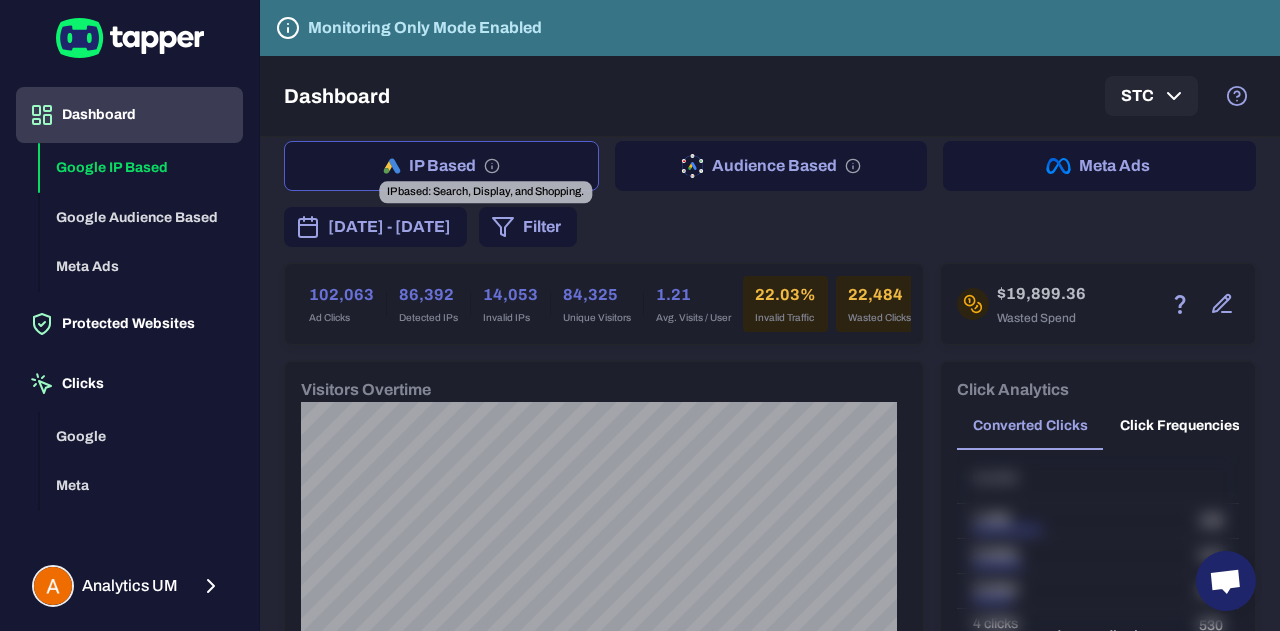 click 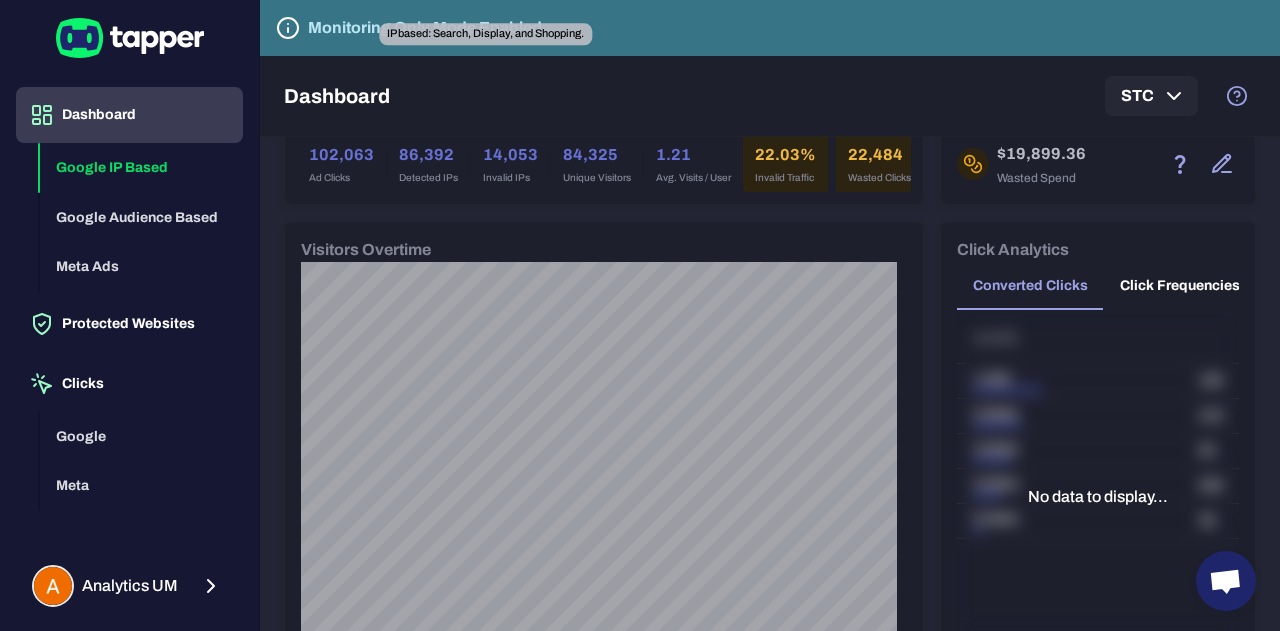 scroll, scrollTop: 173, scrollLeft: 0, axis: vertical 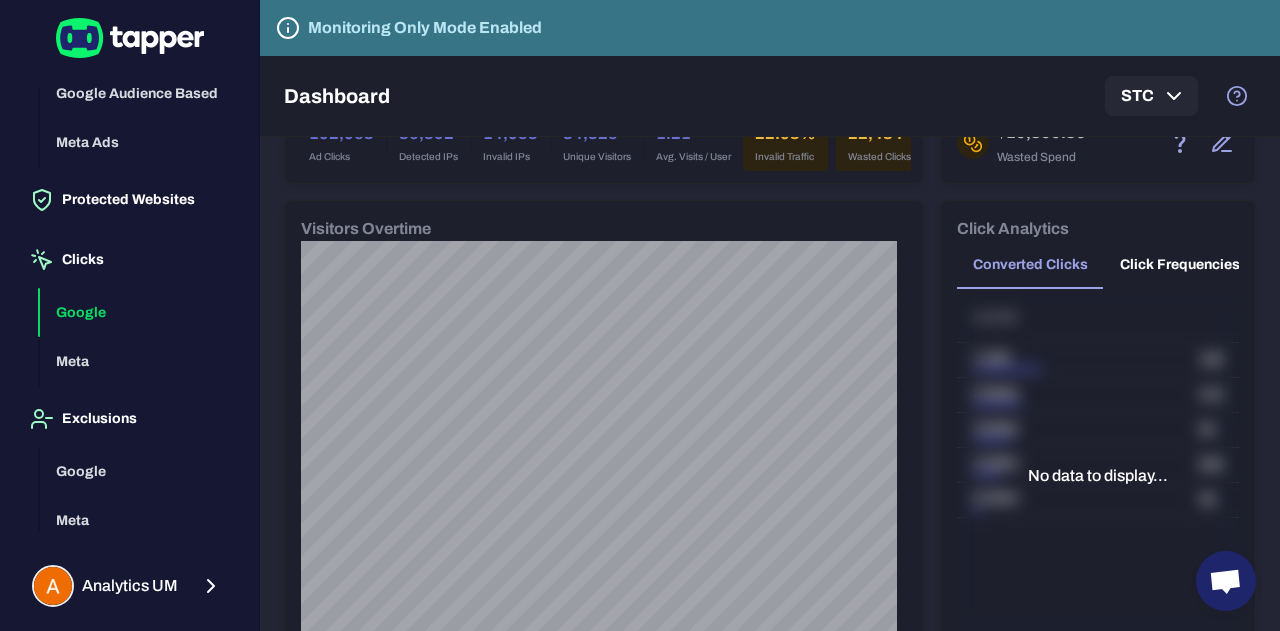 click on "Google" at bounding box center [141, 313] 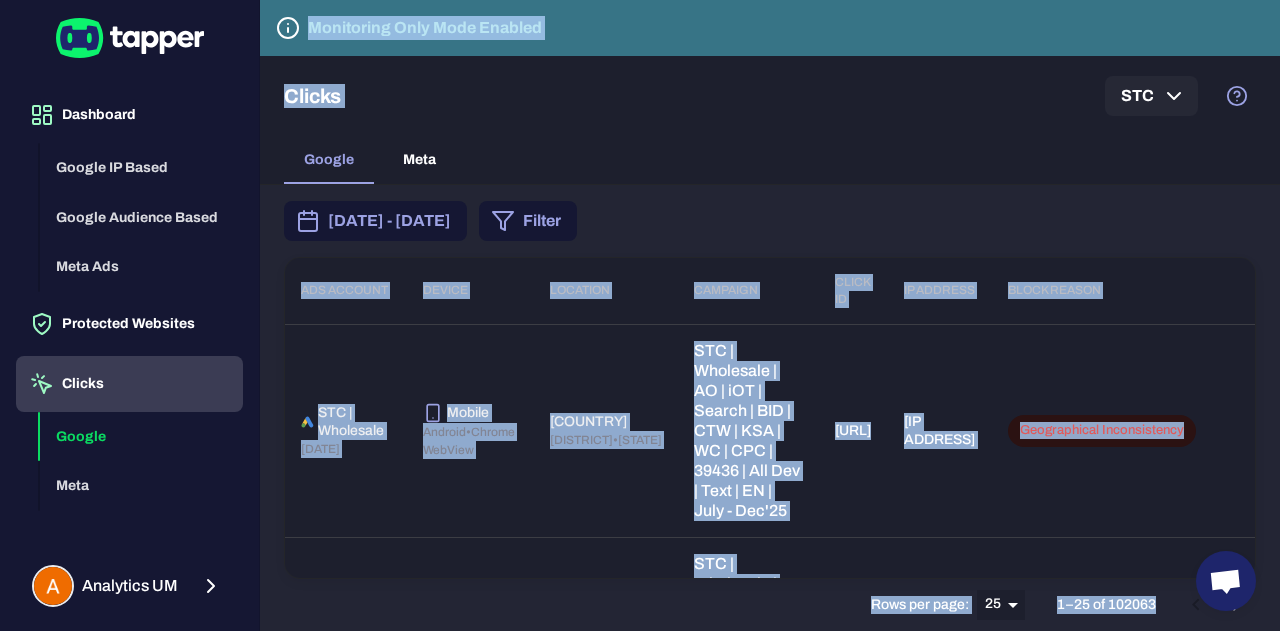click on "Google Meta" at bounding box center [770, 160] 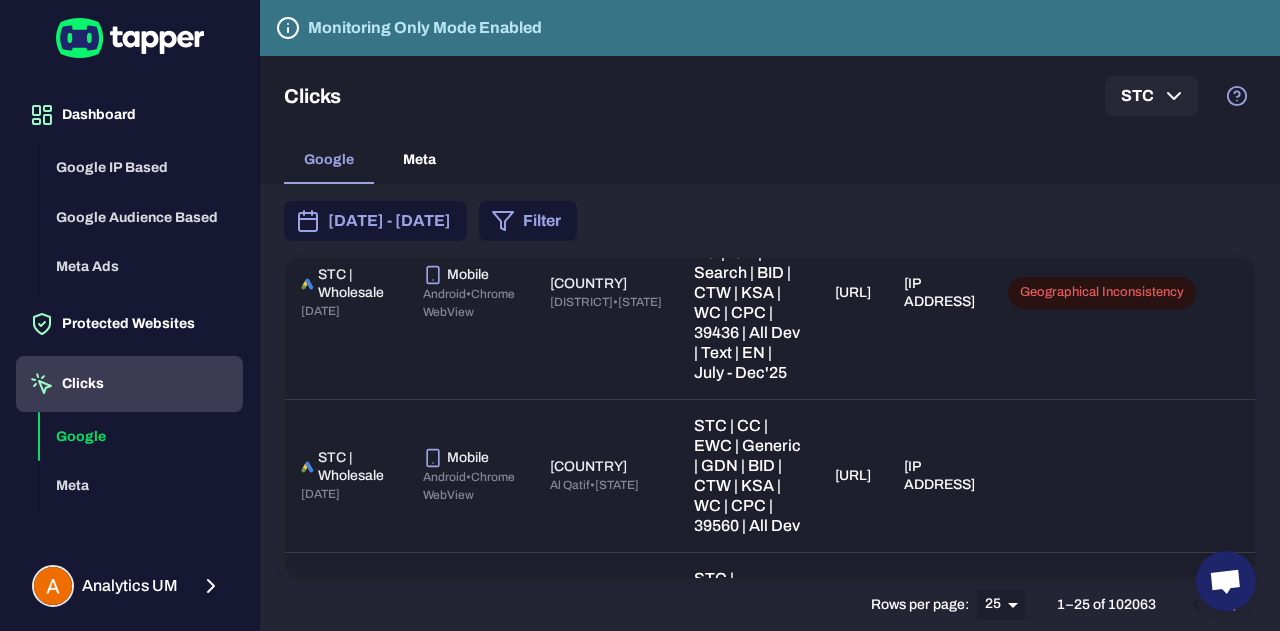 scroll, scrollTop: 0, scrollLeft: 0, axis: both 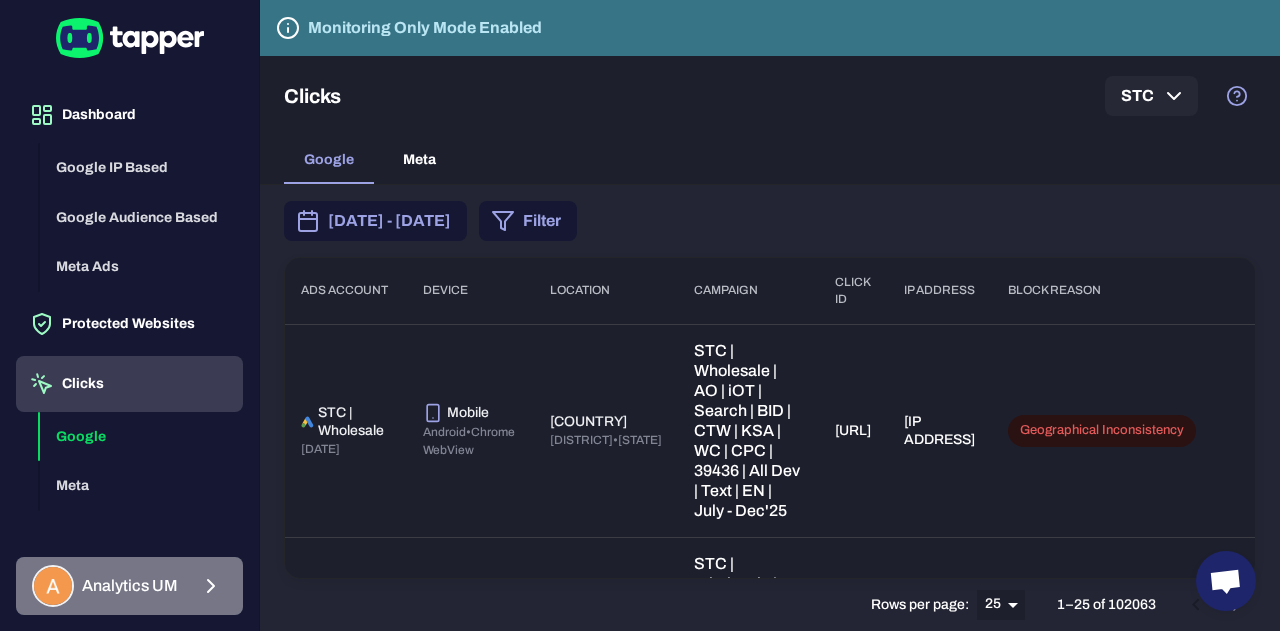 click on "Analytics   UM" at bounding box center (129, 586) 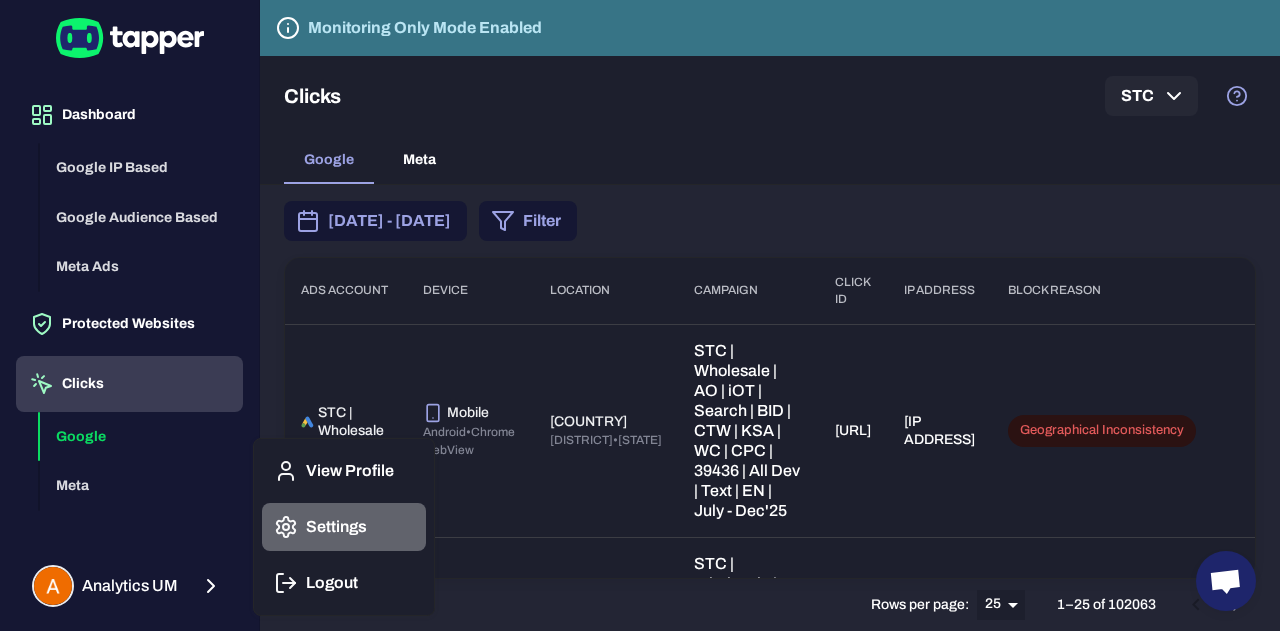 click on "Settings" at bounding box center (344, 527) 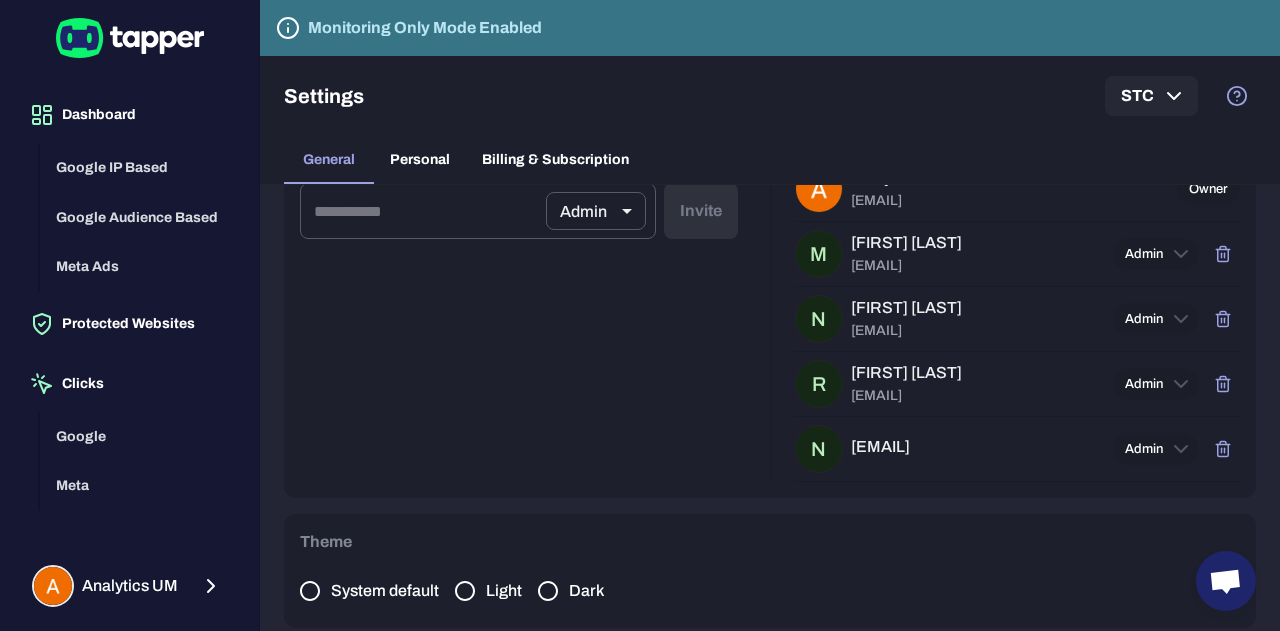 scroll, scrollTop: 352, scrollLeft: 0, axis: vertical 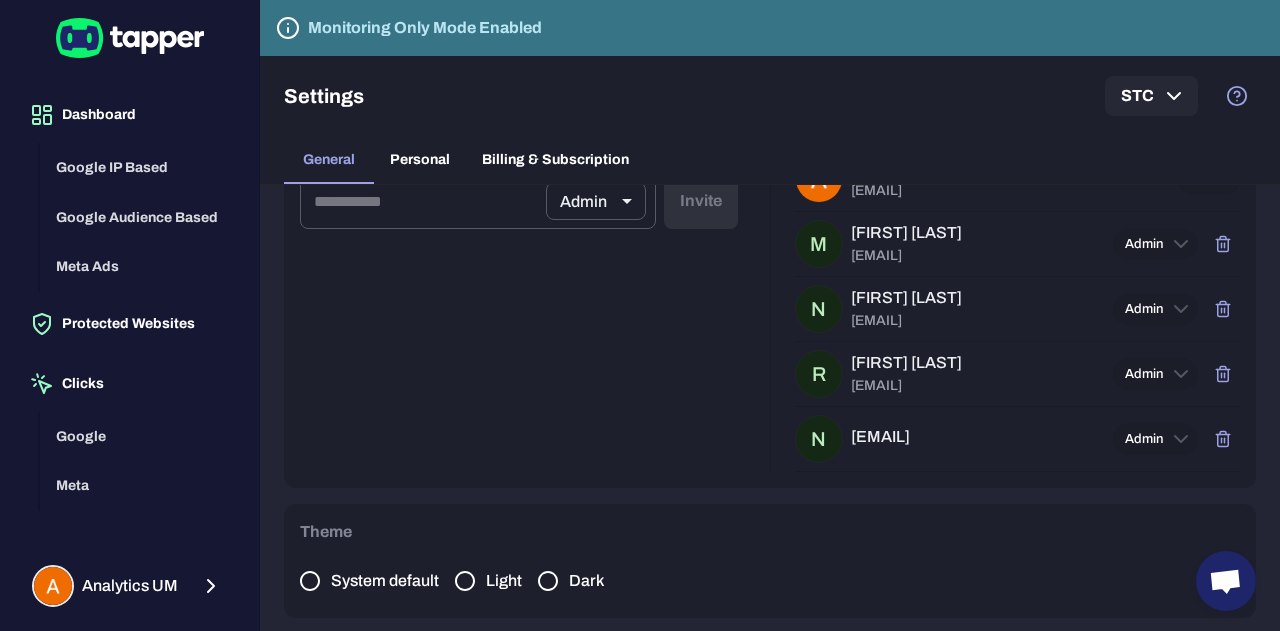 click on "Personal" at bounding box center [420, 160] 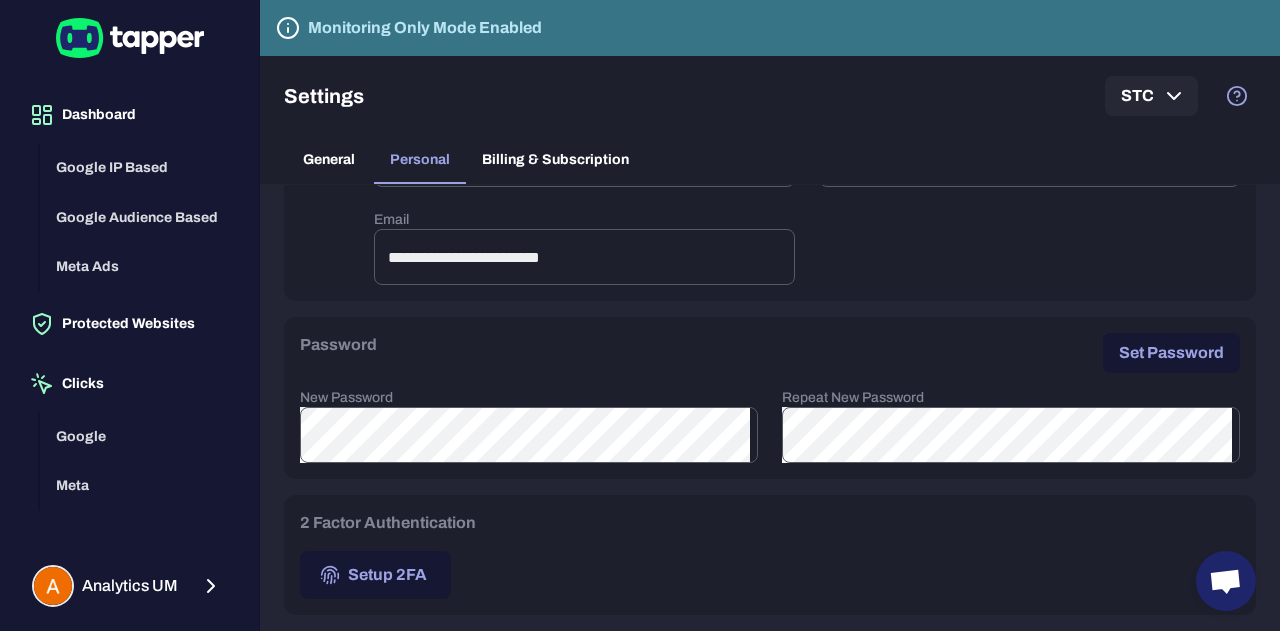 scroll, scrollTop: 159, scrollLeft: 0, axis: vertical 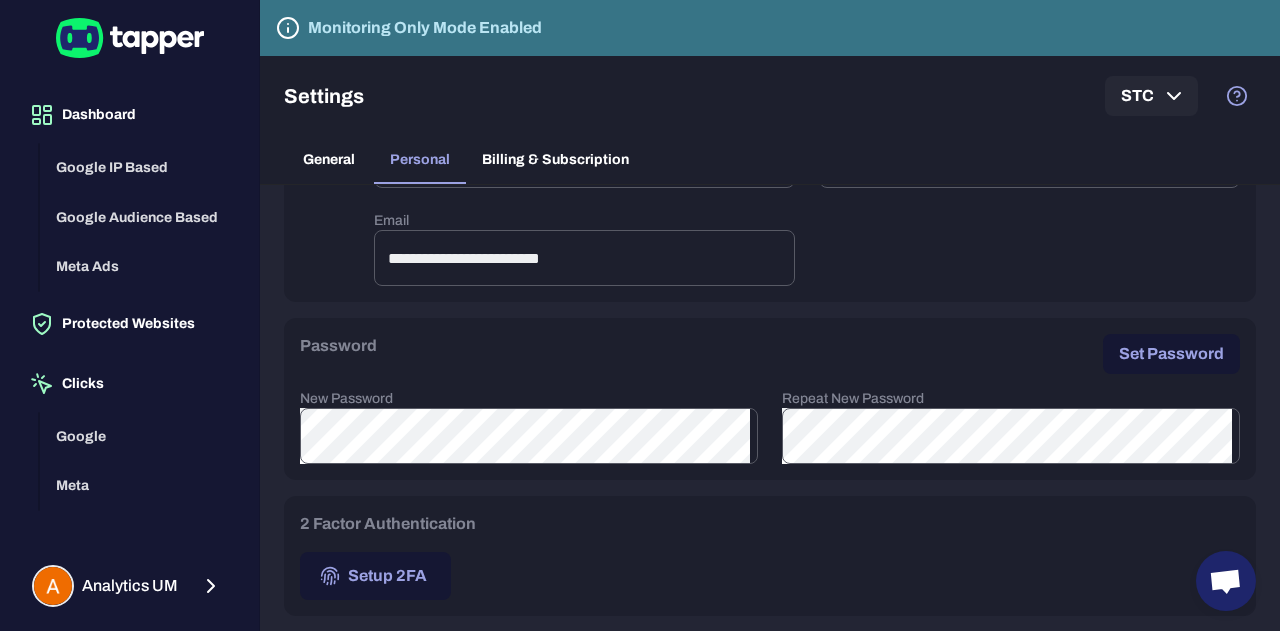 click on "Billing & Subscription" at bounding box center (555, 160) 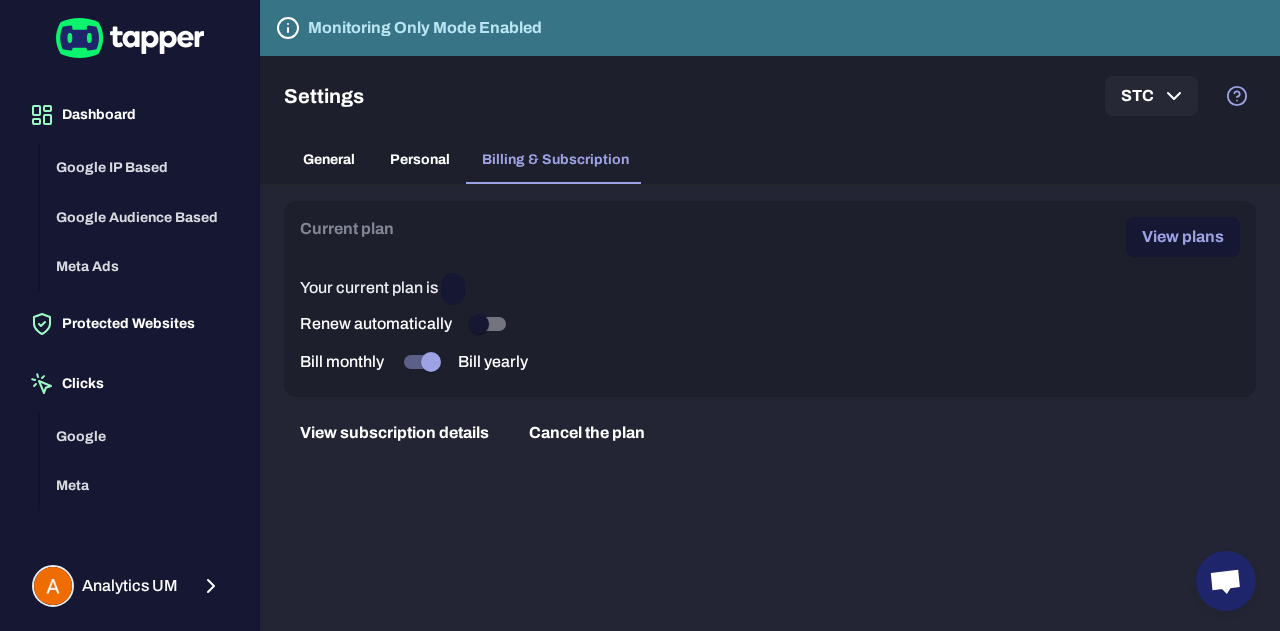 scroll, scrollTop: 0, scrollLeft: 0, axis: both 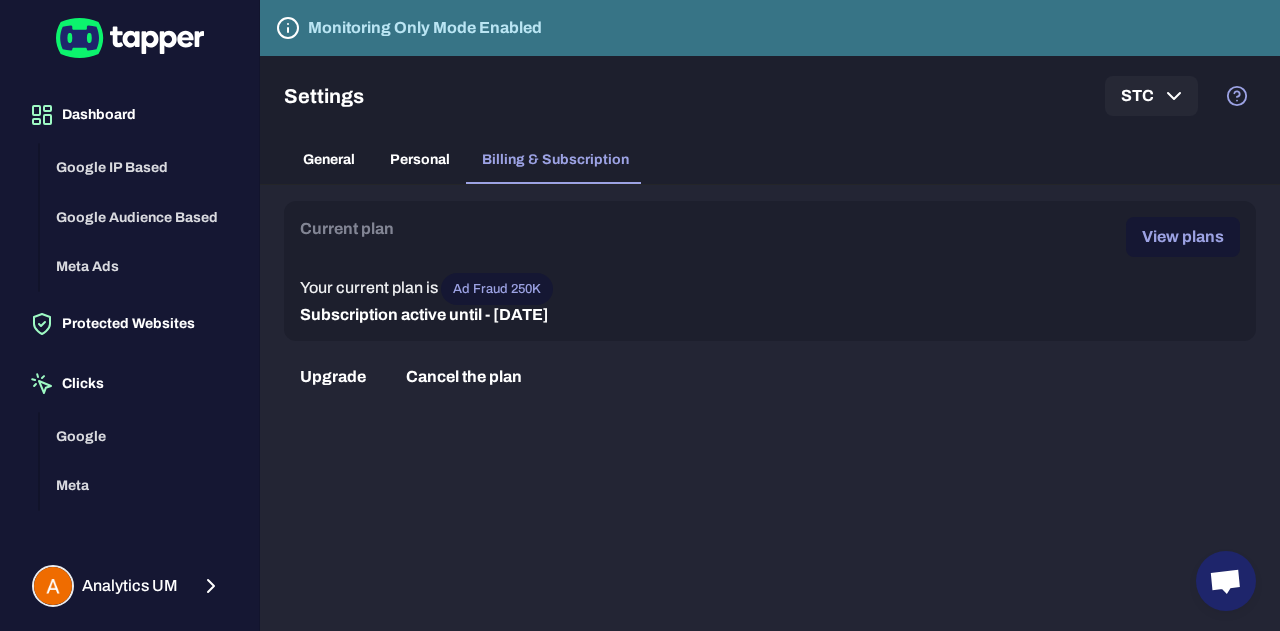 click on "Personal" at bounding box center (420, 160) 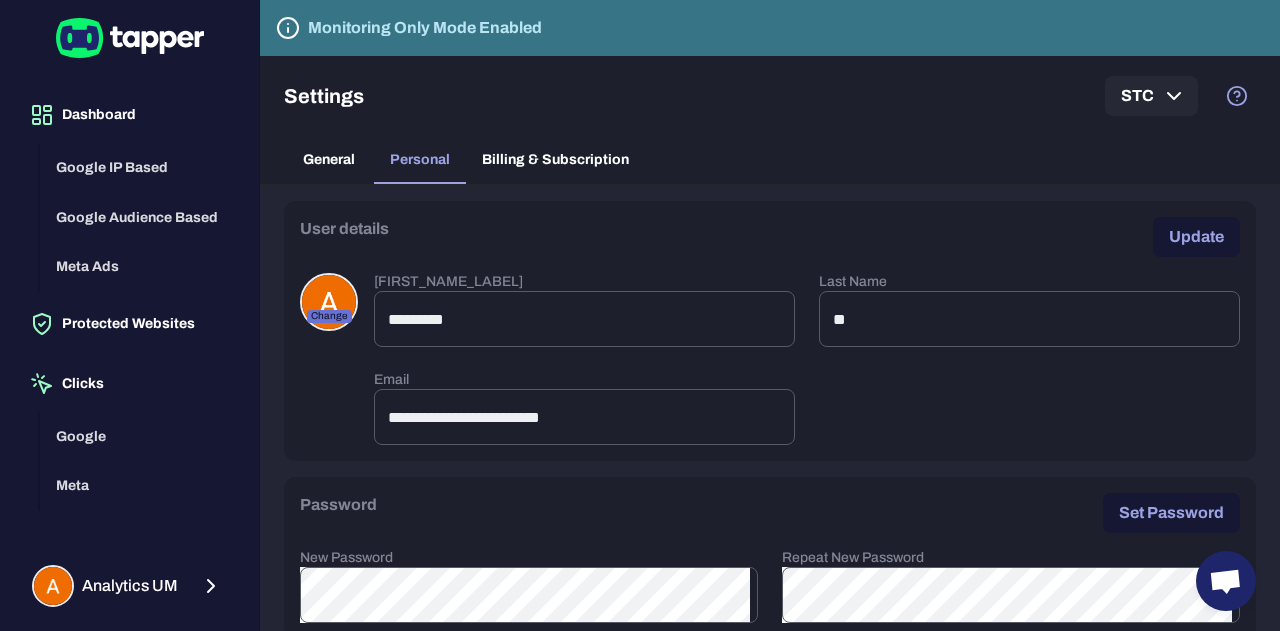 scroll, scrollTop: 159, scrollLeft: 0, axis: vertical 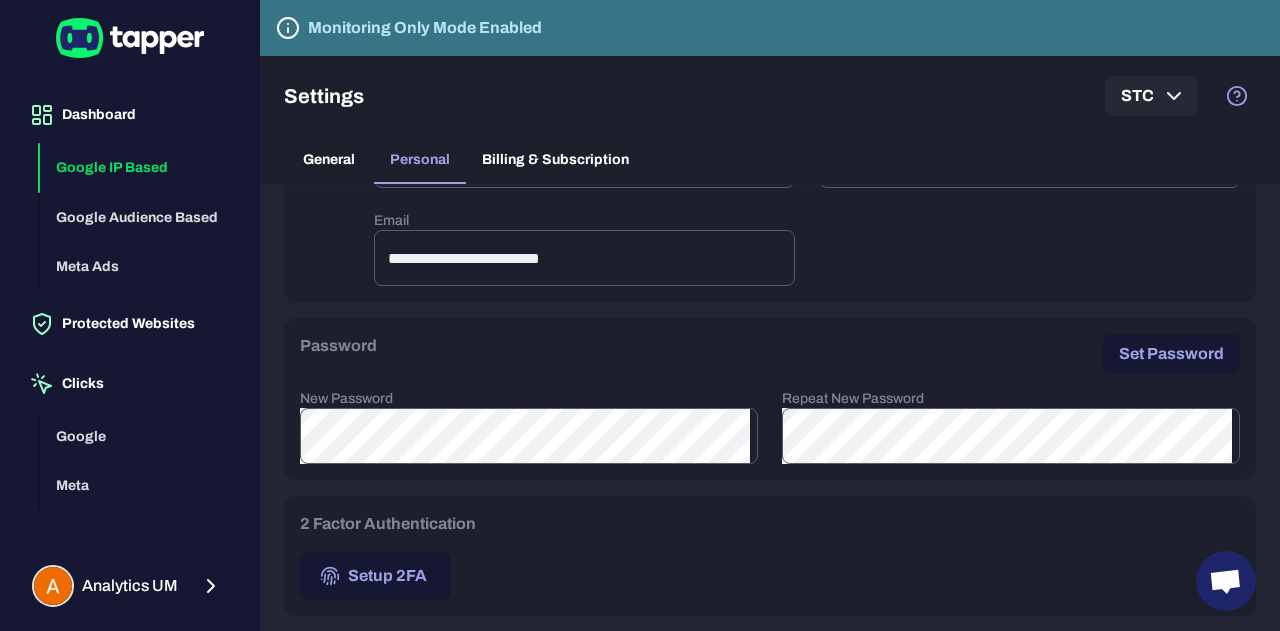 click on "Google IP Based" at bounding box center [141, 168] 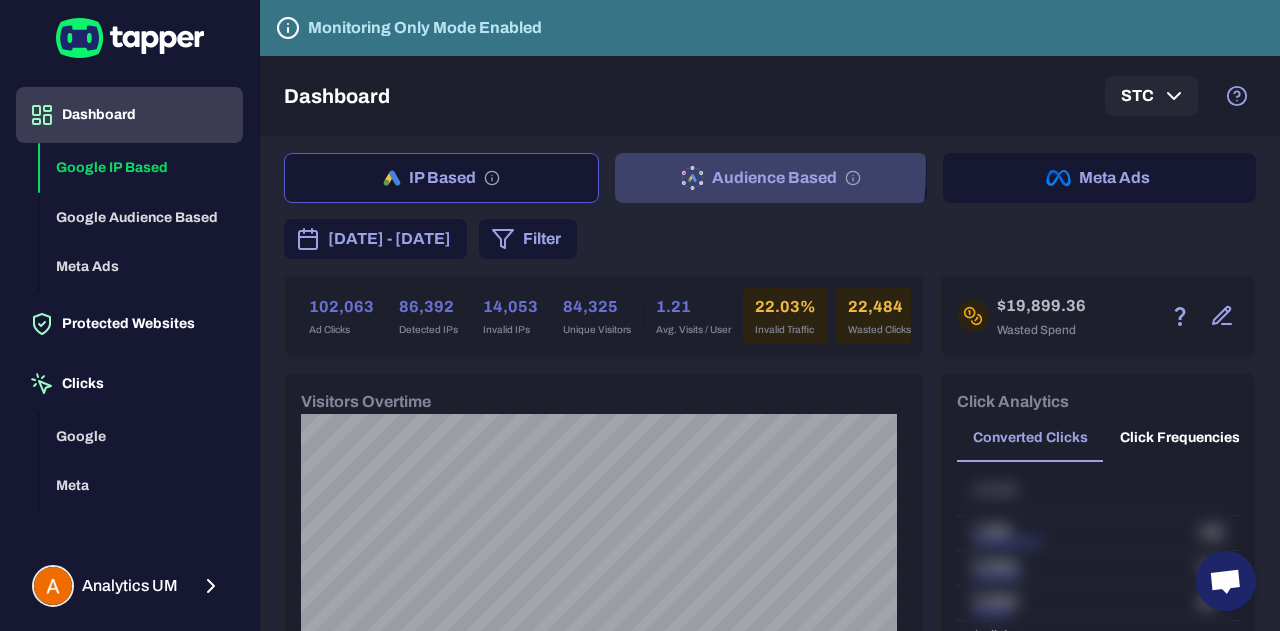 click on "Audience Based" at bounding box center (771, 178) 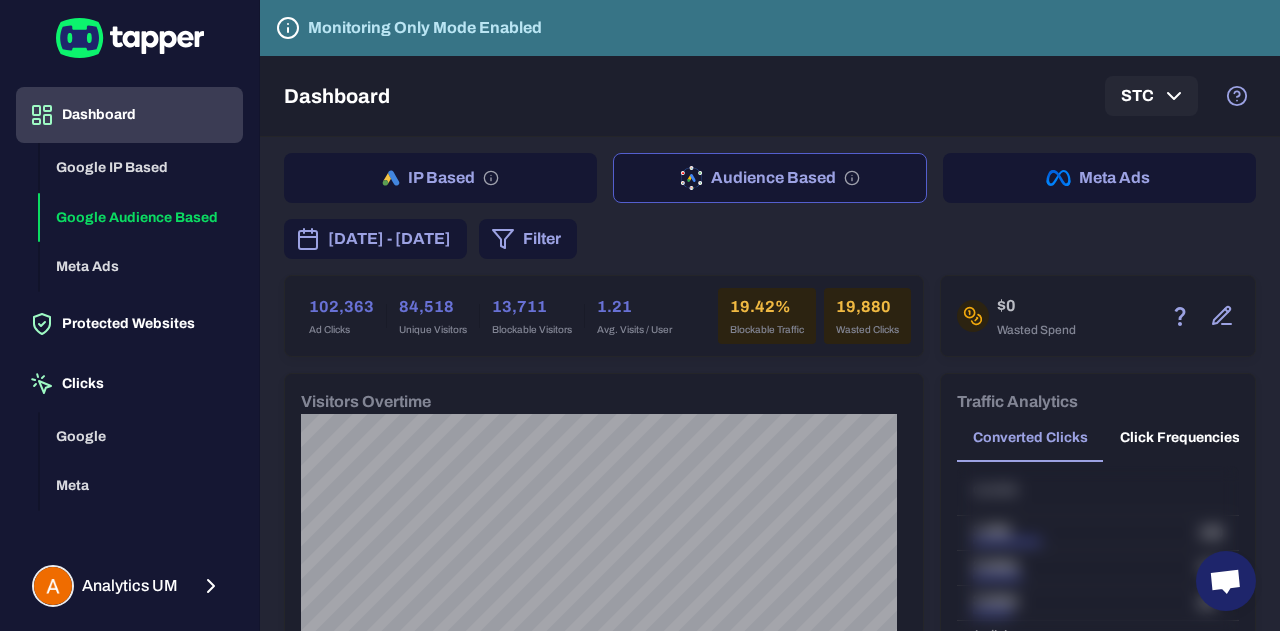 click on "Meta Ads" at bounding box center (1099, 178) 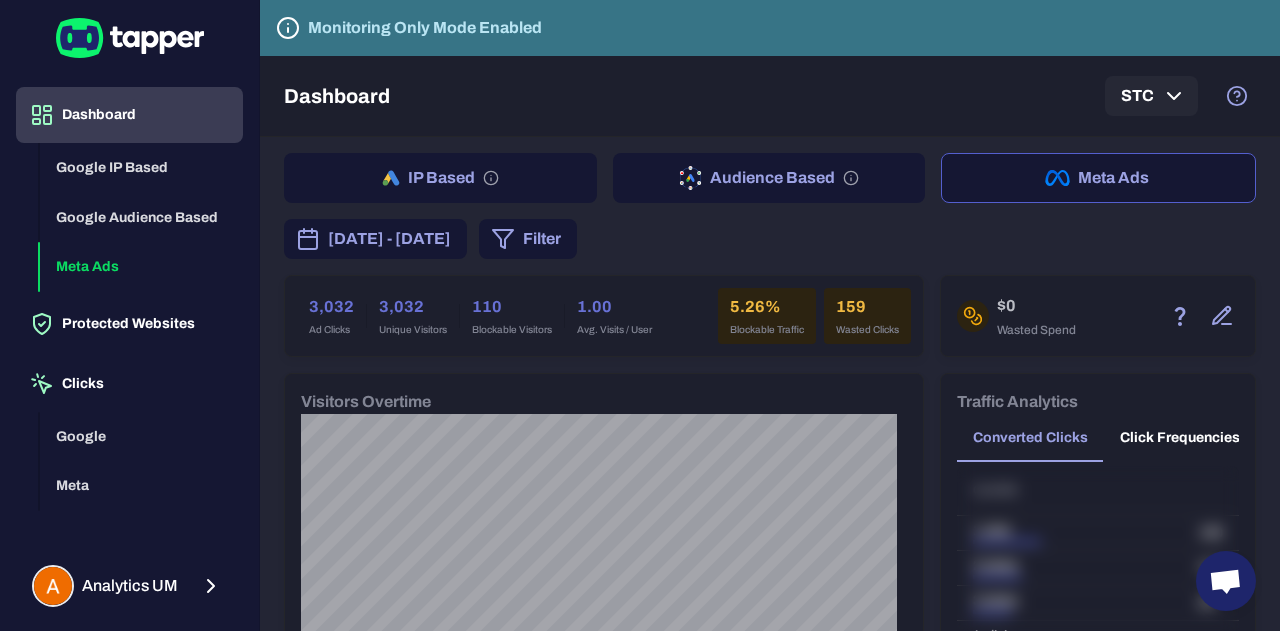 click on "IP Based" at bounding box center (440, 178) 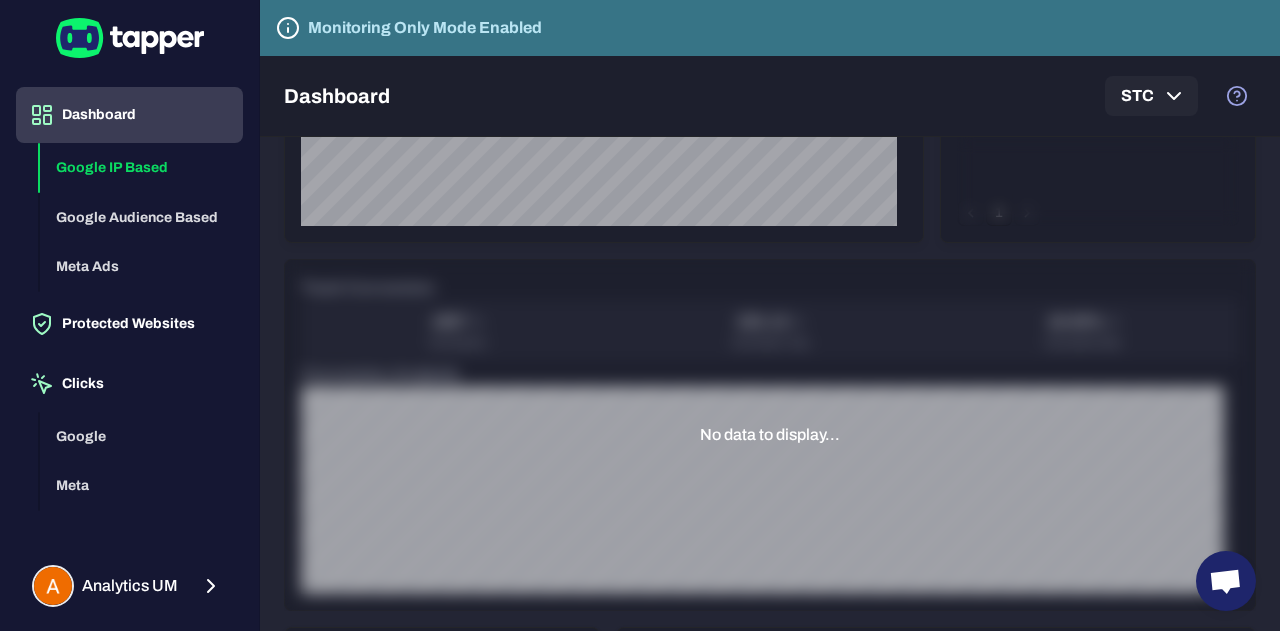 scroll, scrollTop: 1596, scrollLeft: 0, axis: vertical 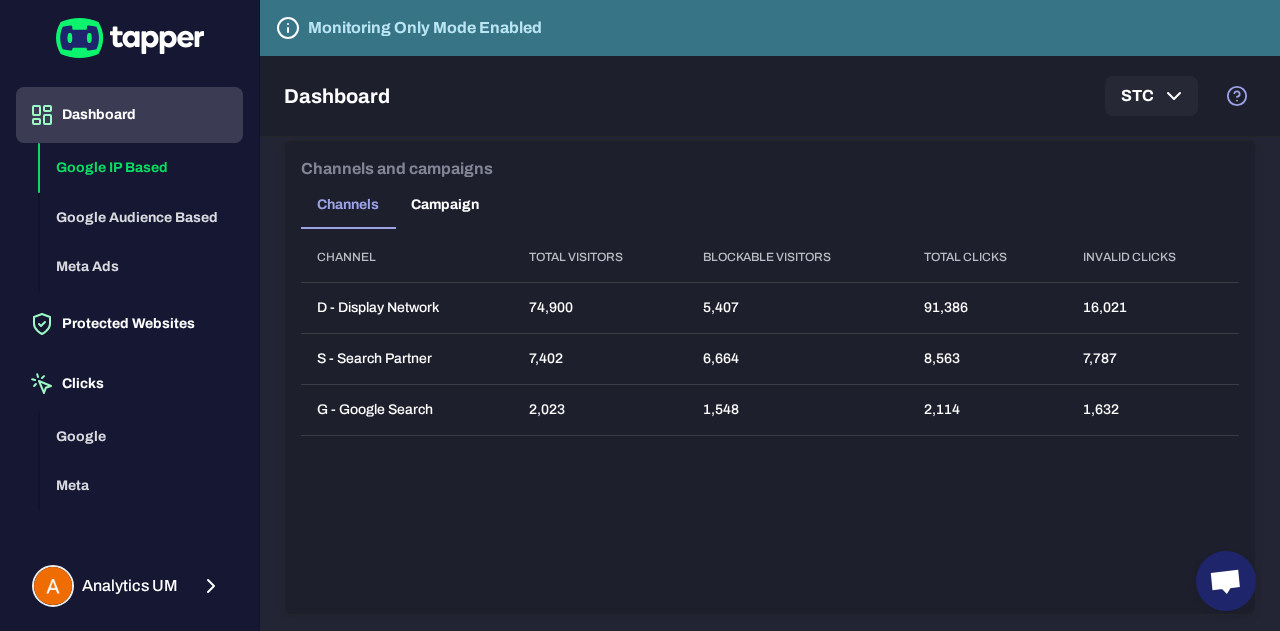 click 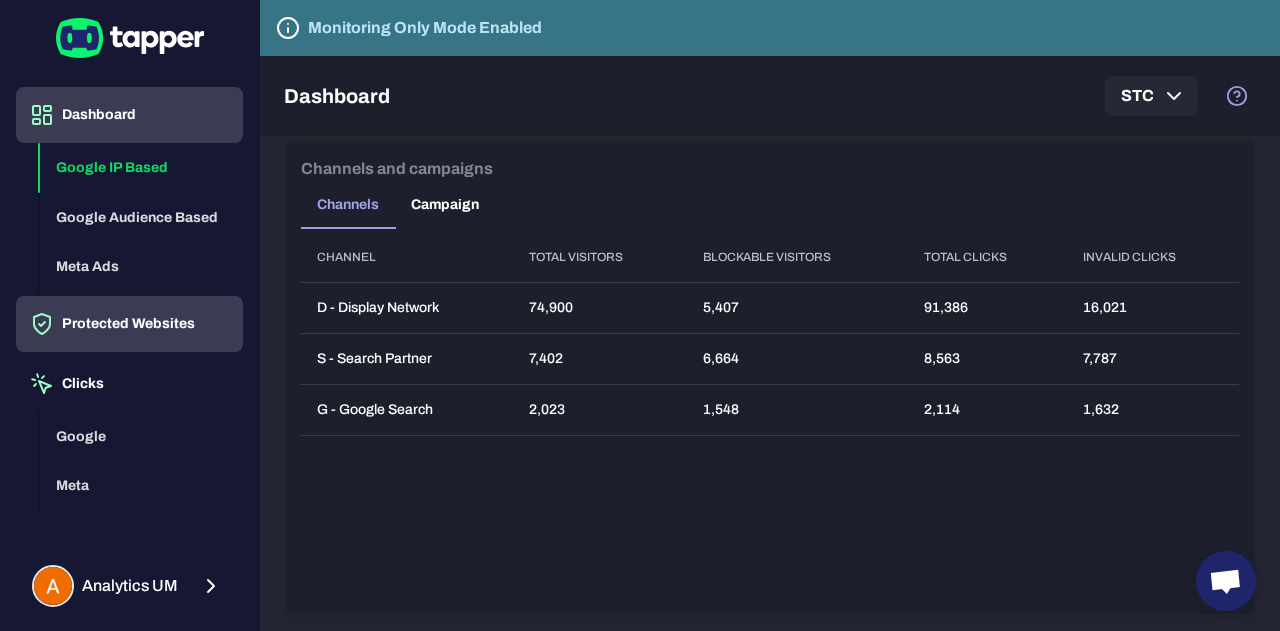 click on "Protected Websites" at bounding box center [129, 324] 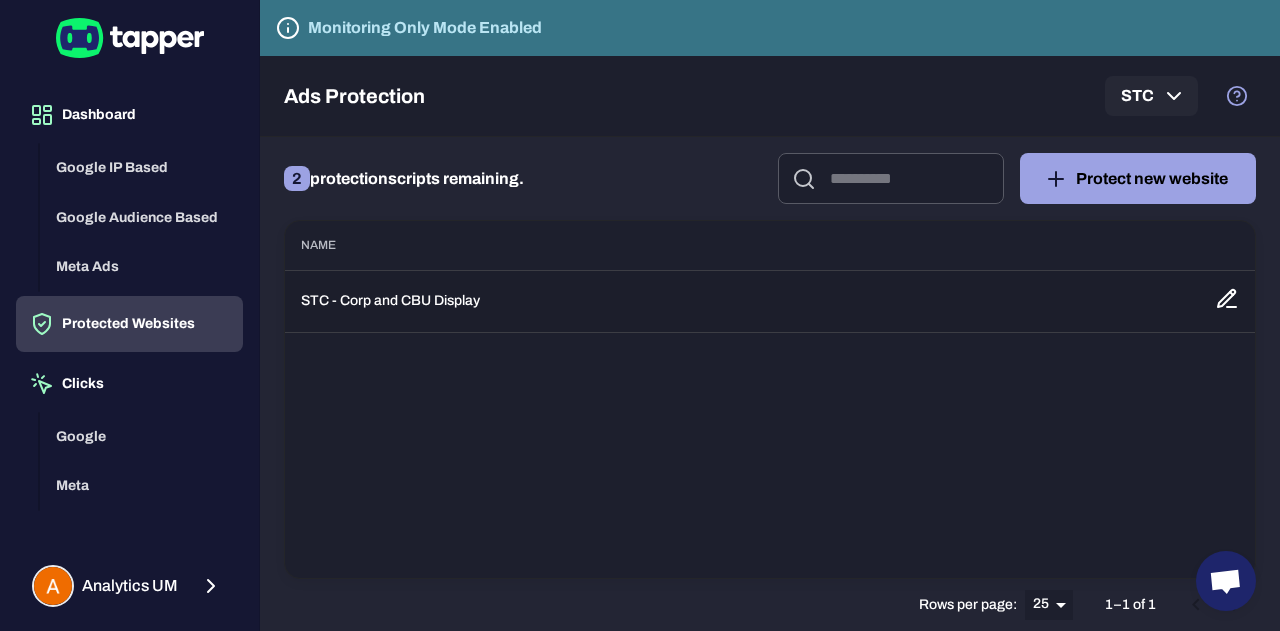 click 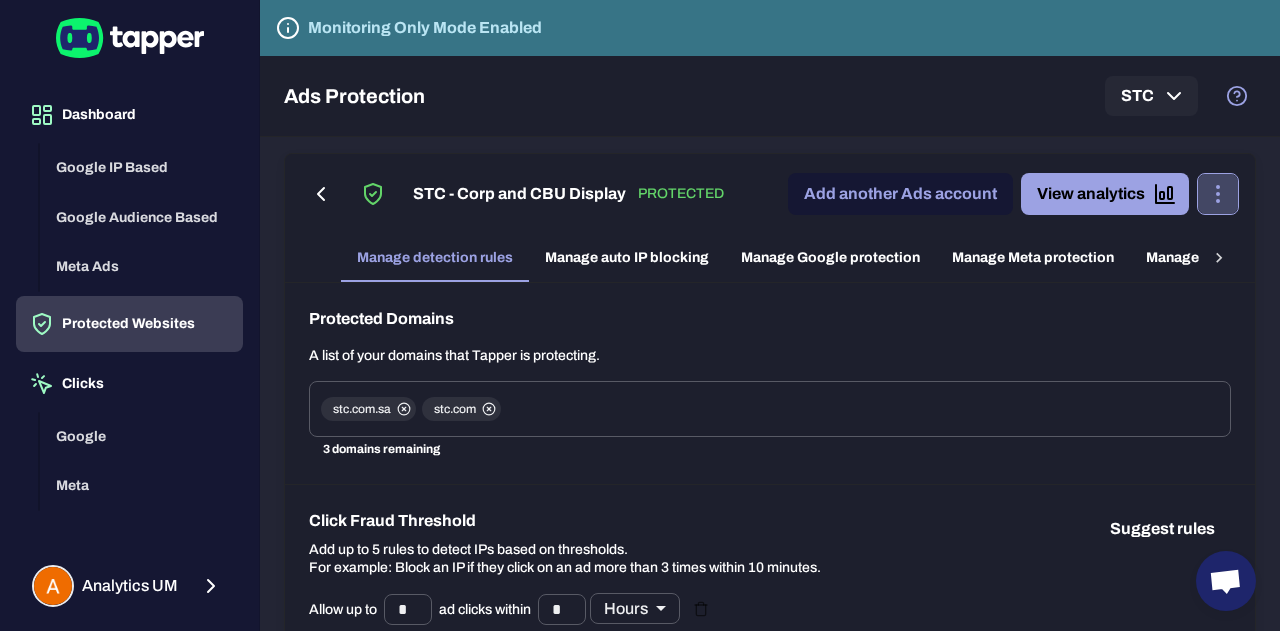 click 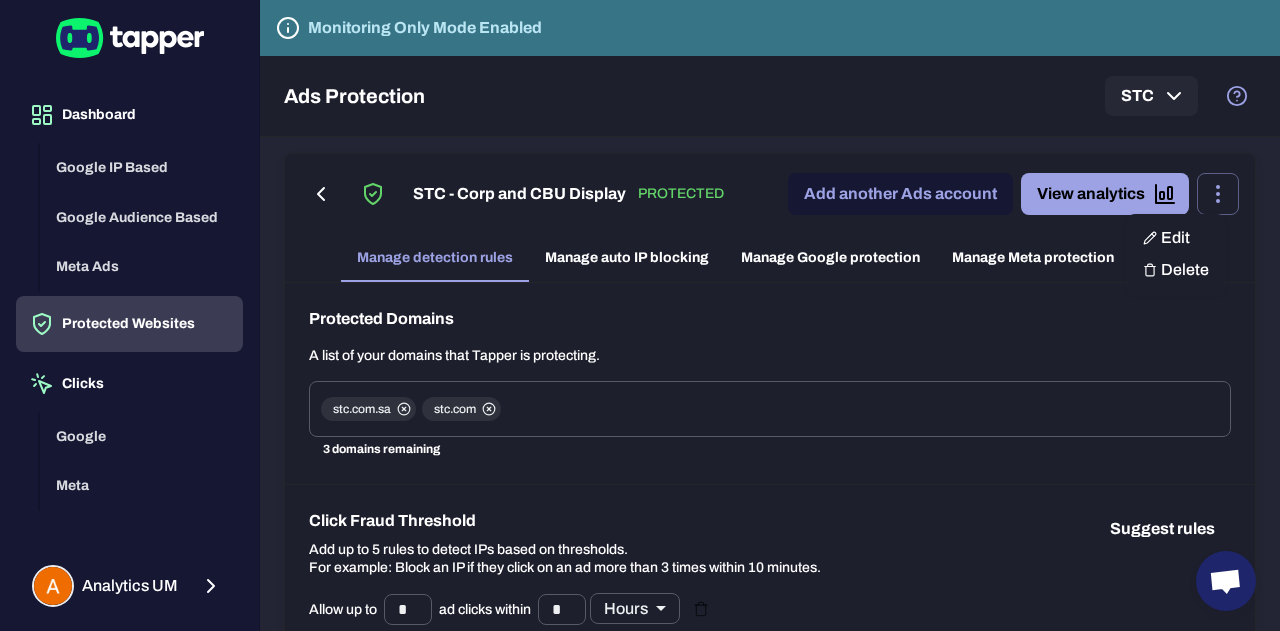click at bounding box center (640, 315) 